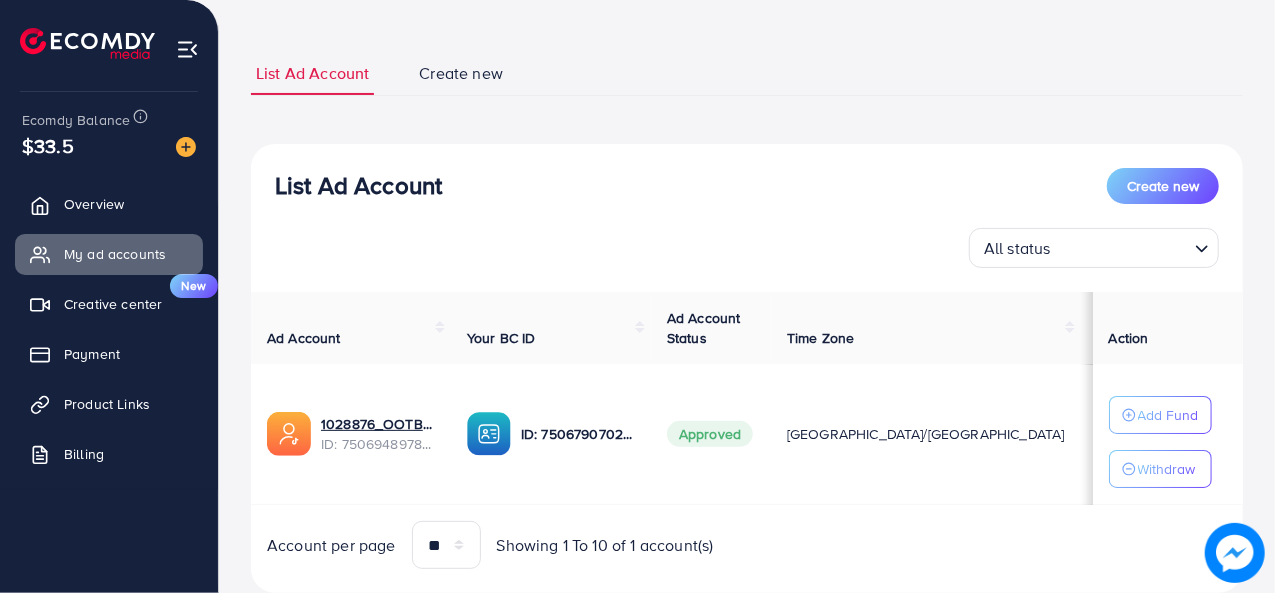 scroll, scrollTop: 97, scrollLeft: 0, axis: vertical 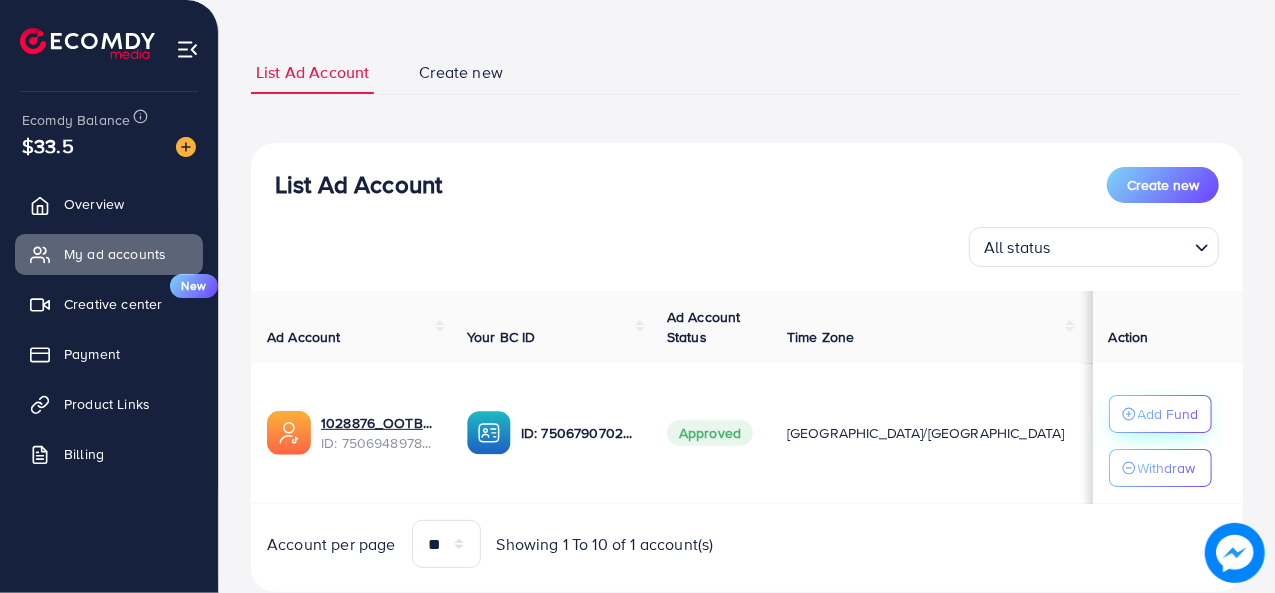 click on "Add Fund" at bounding box center [1168, 414] 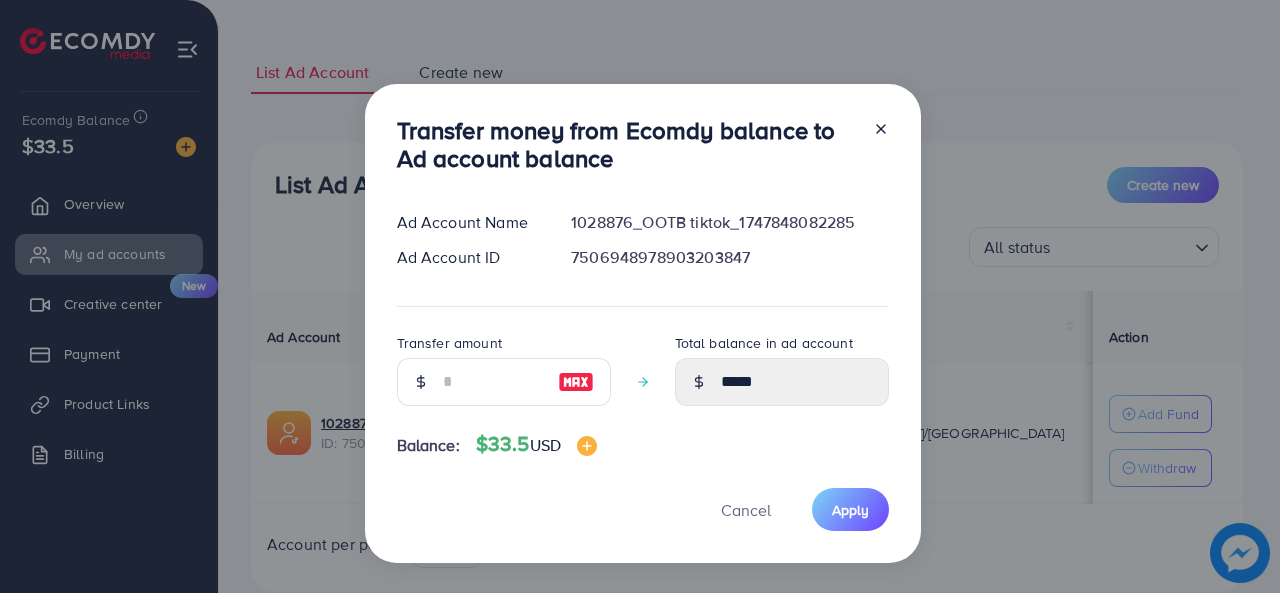 click at bounding box center (576, 382) 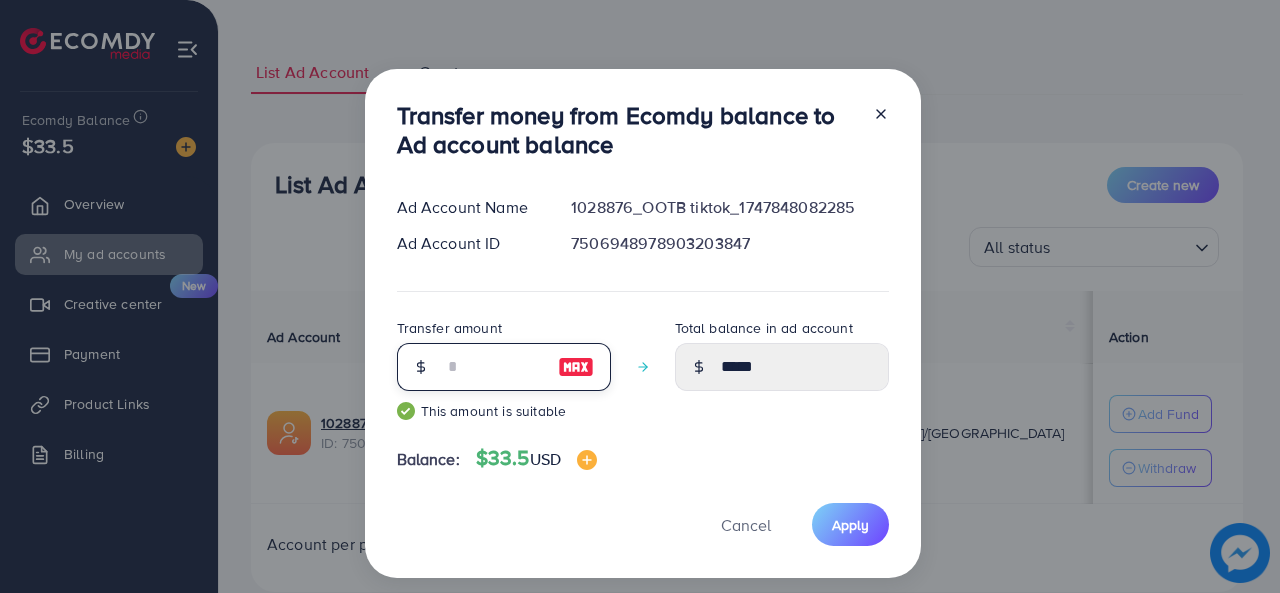 click on "**" at bounding box center [493, 367] 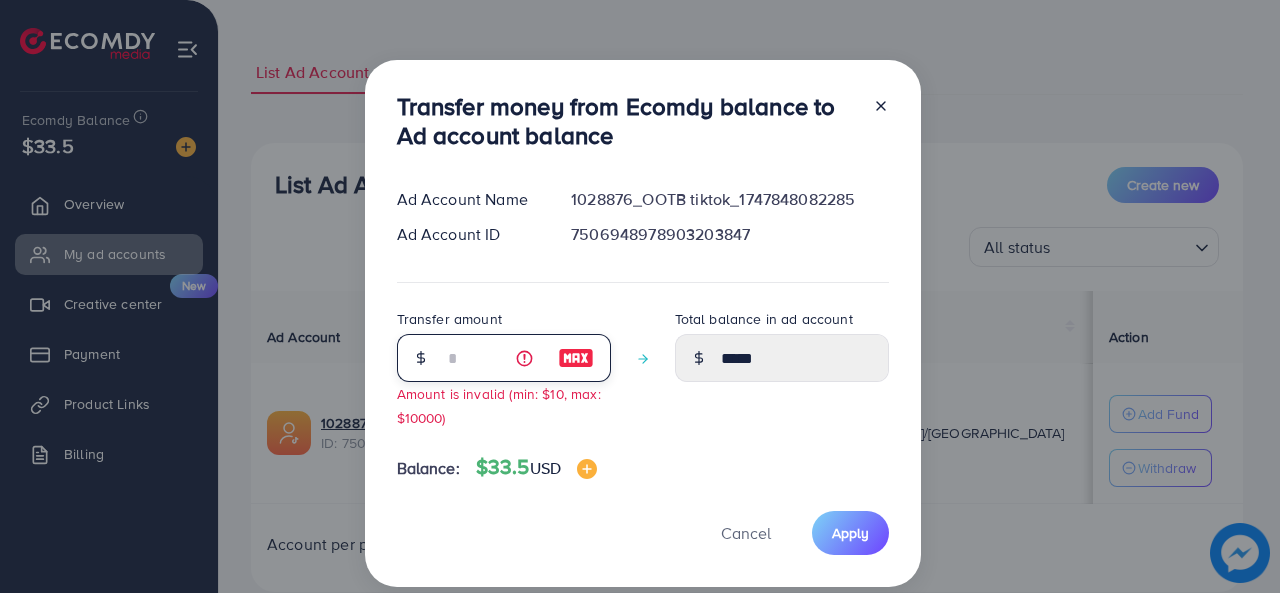 type on "**" 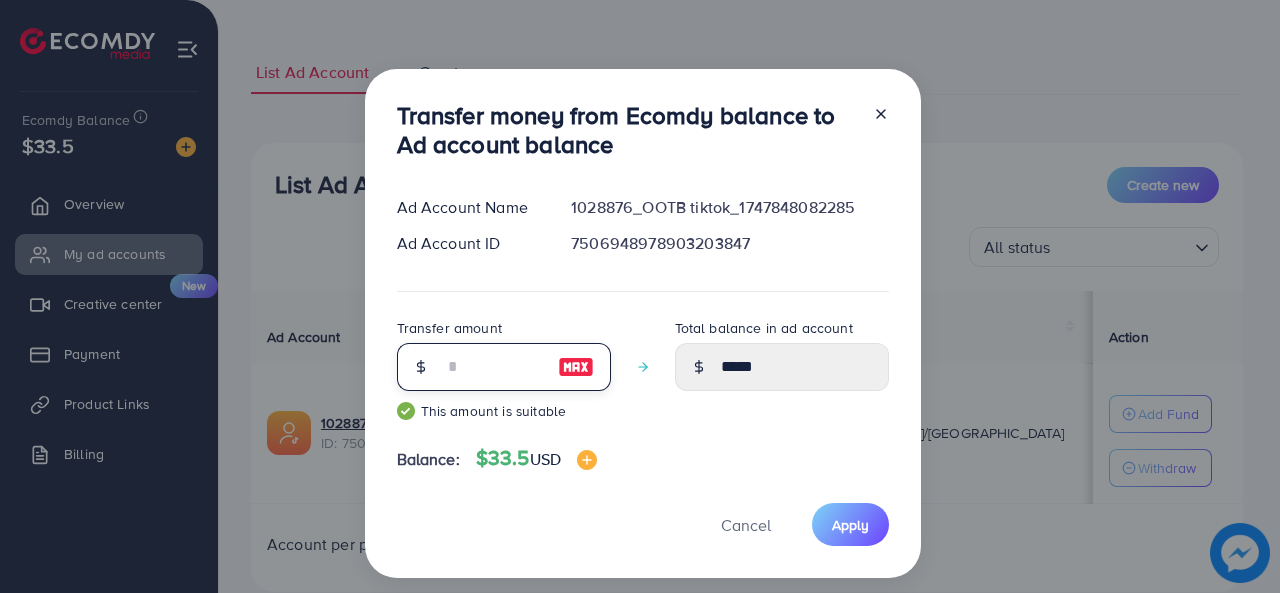 type on "*" 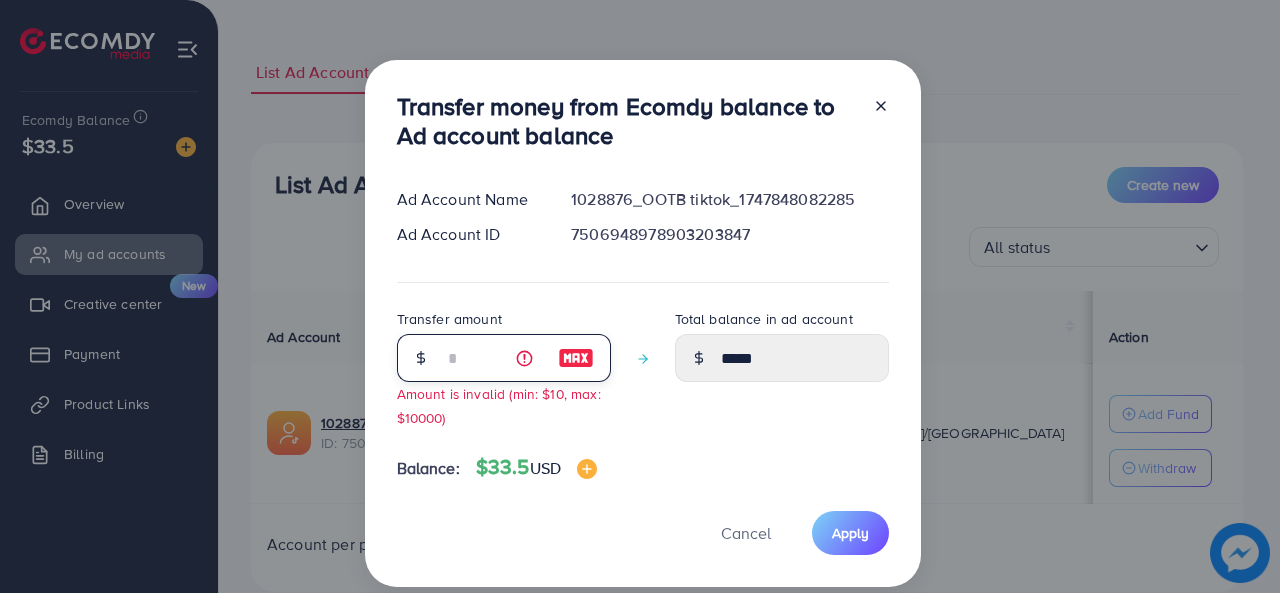 type 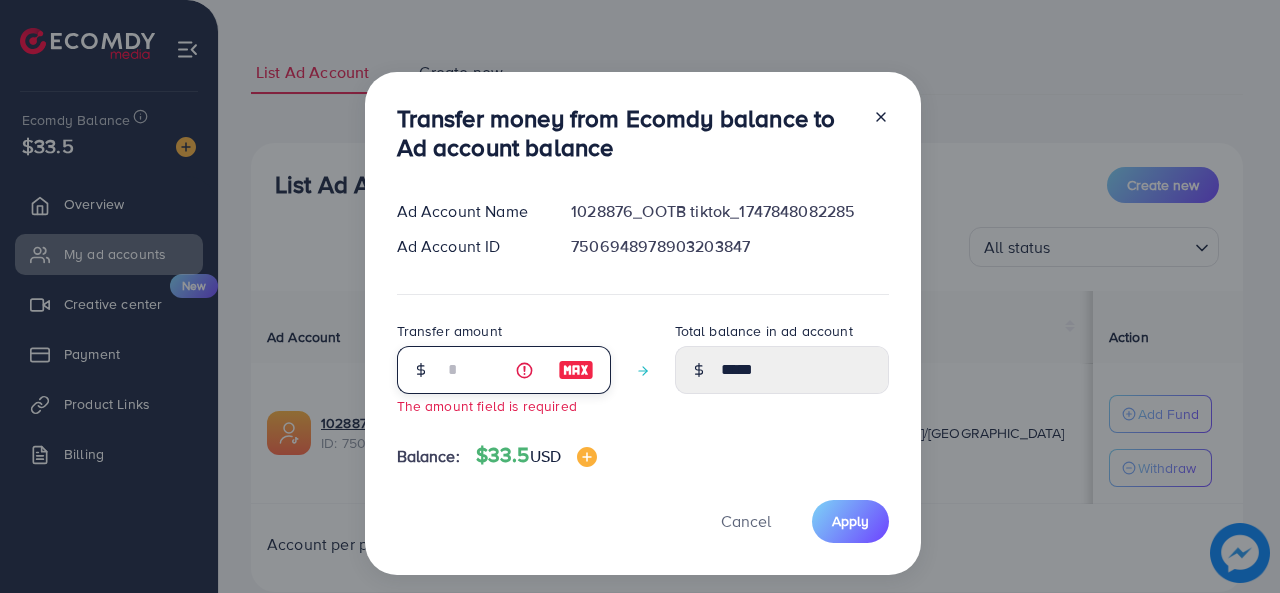 type on "*" 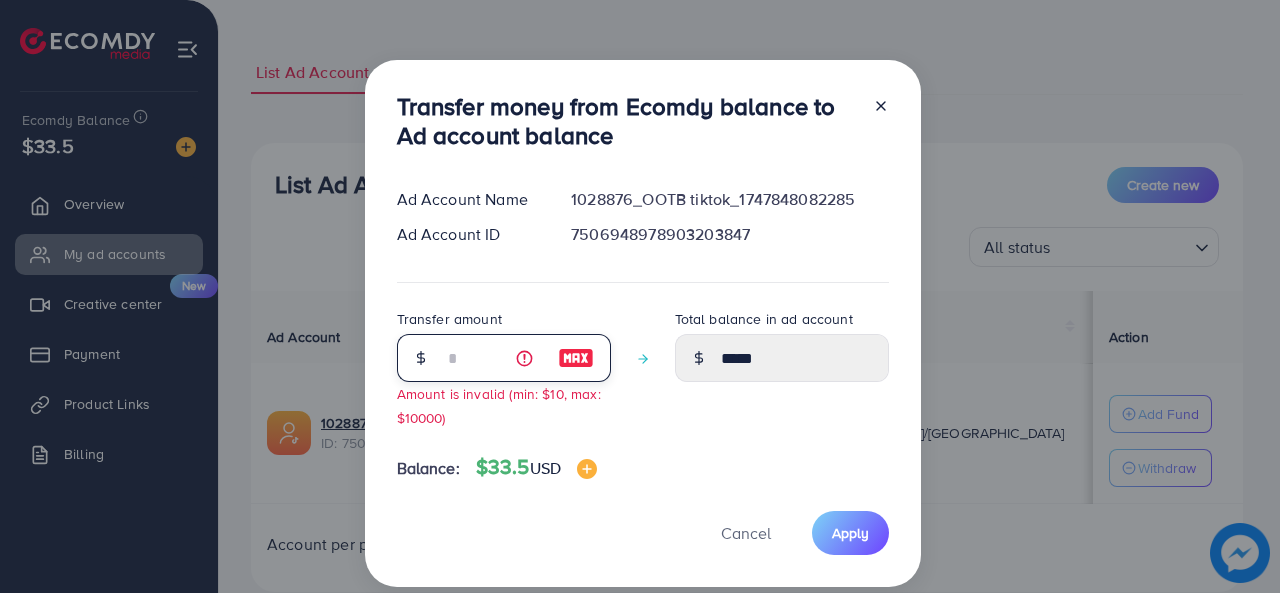 type on "*****" 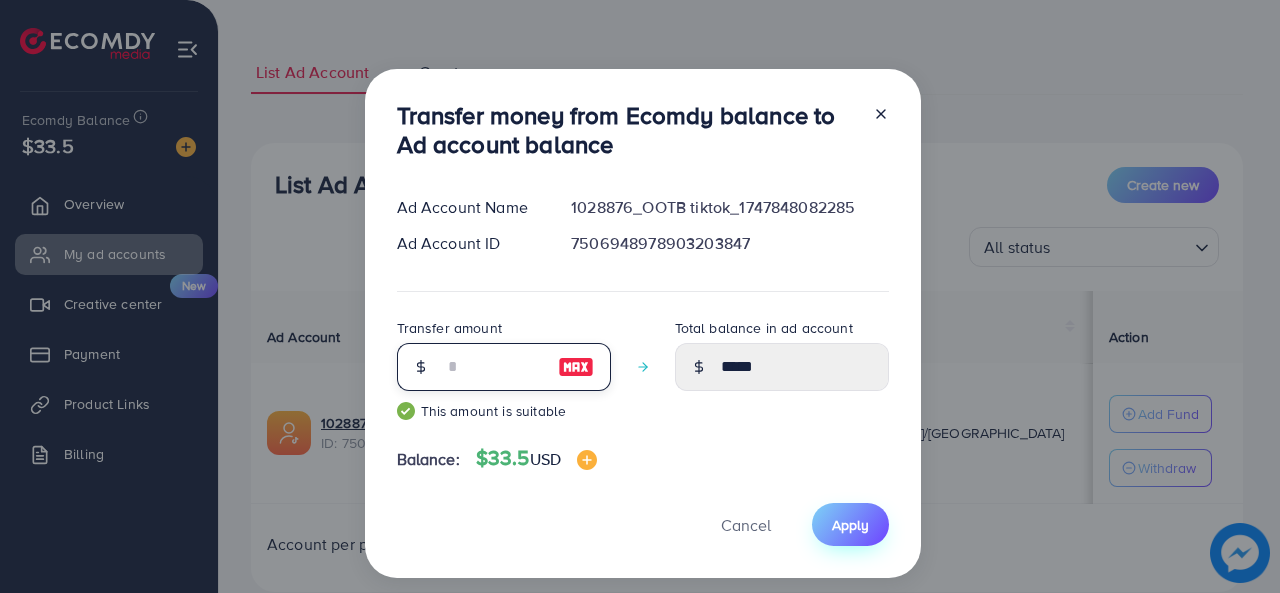 type on "**" 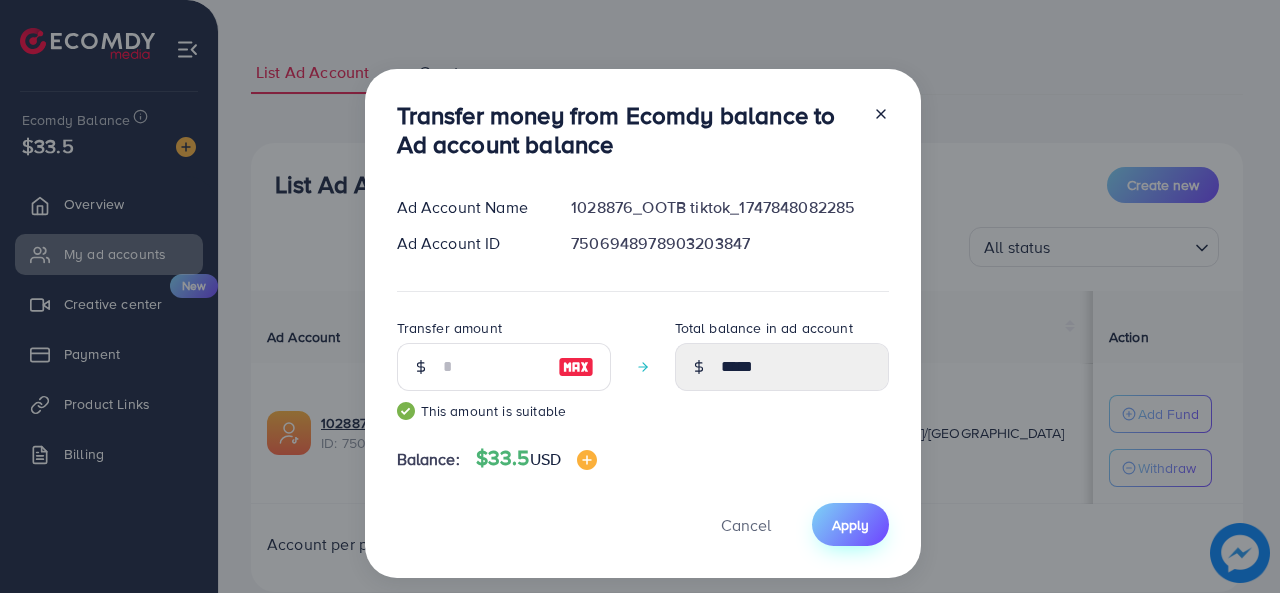 click on "Apply" at bounding box center (850, 525) 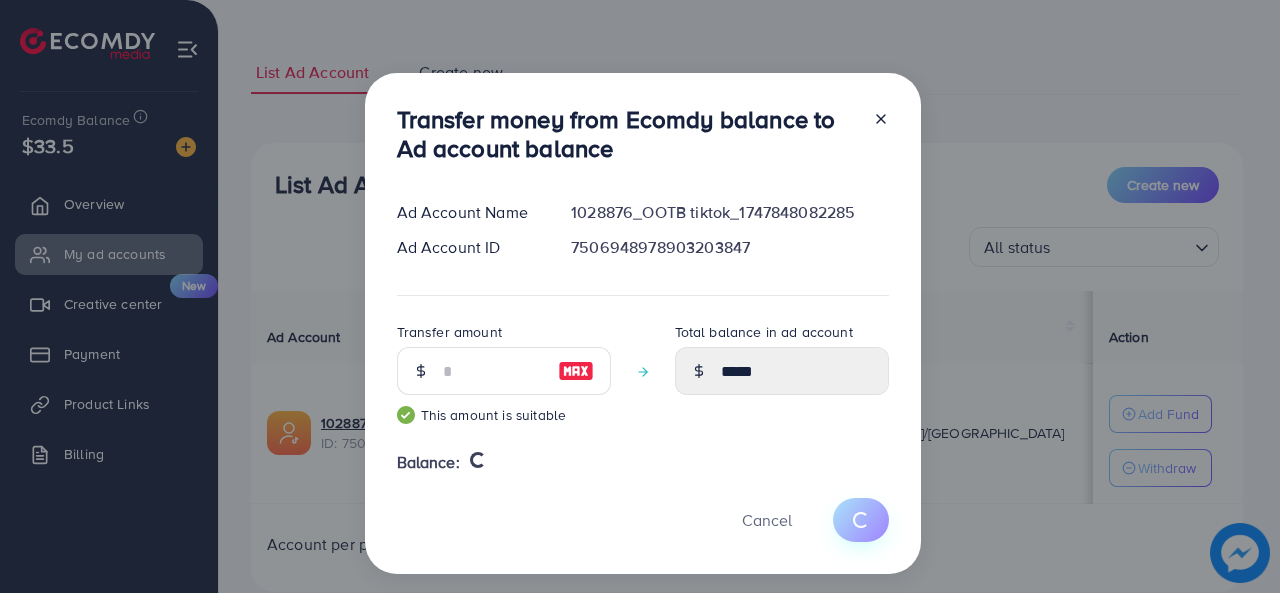 type 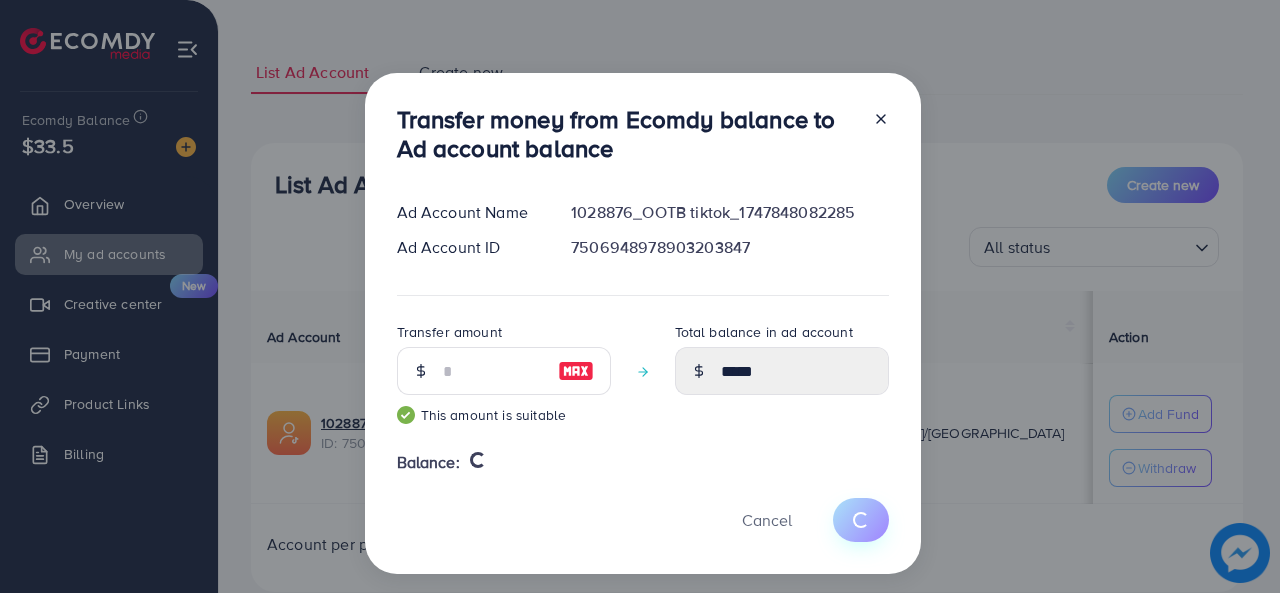 type on "*****" 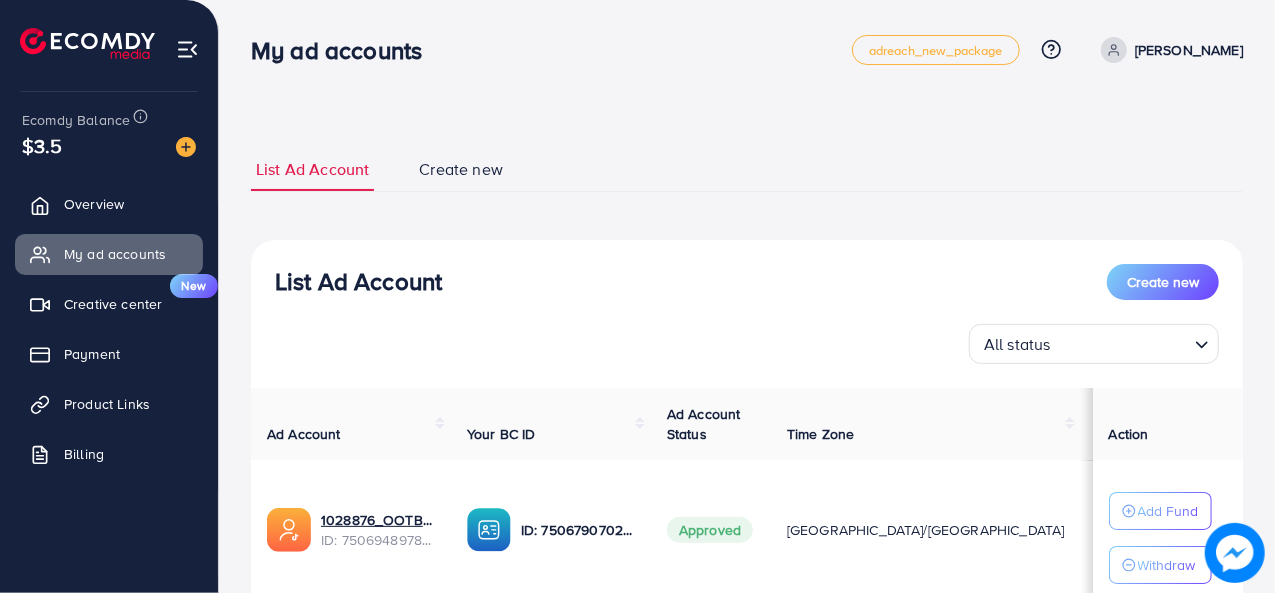 scroll, scrollTop: 150, scrollLeft: 0, axis: vertical 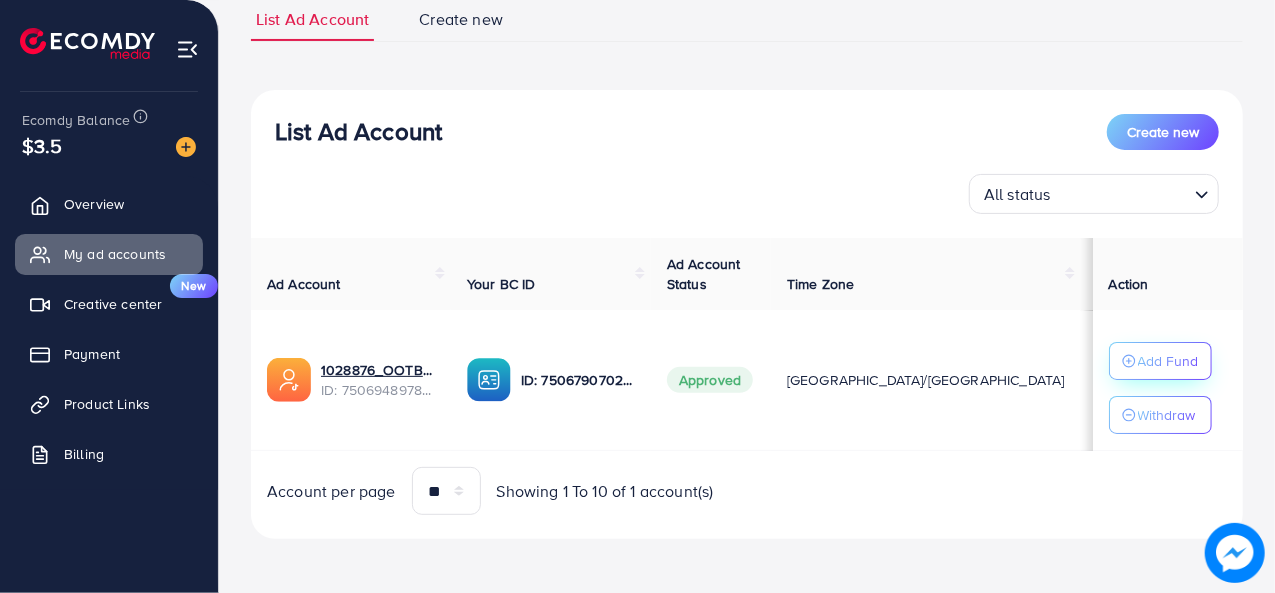 click on "Add Fund" at bounding box center [1168, 361] 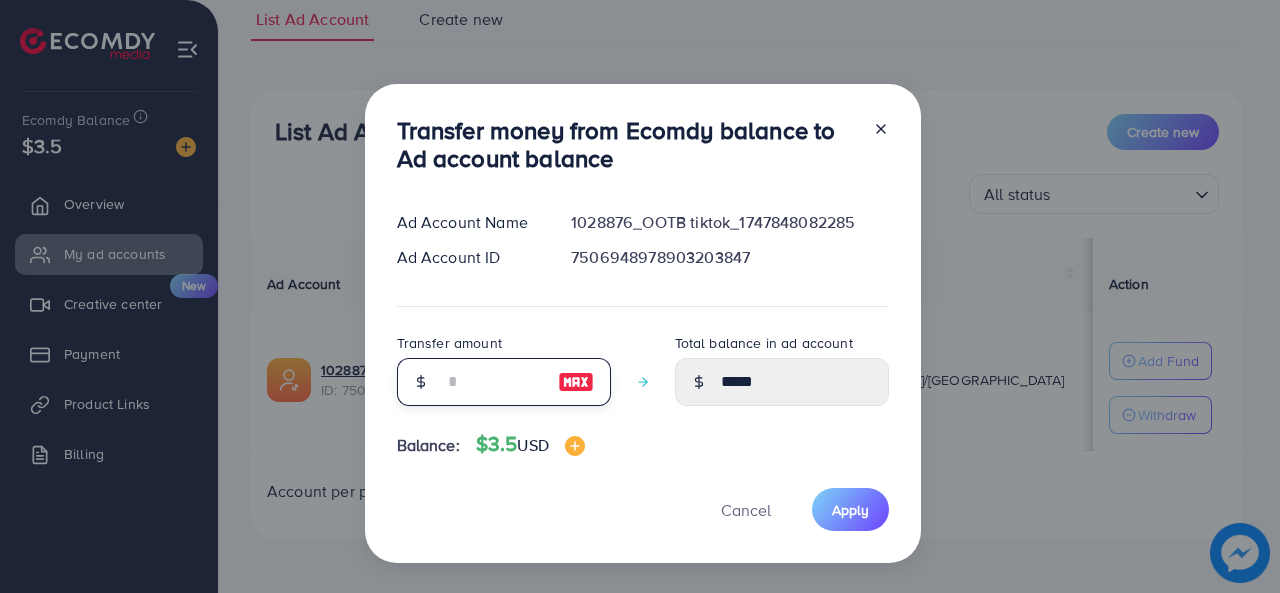 click at bounding box center [493, 382] 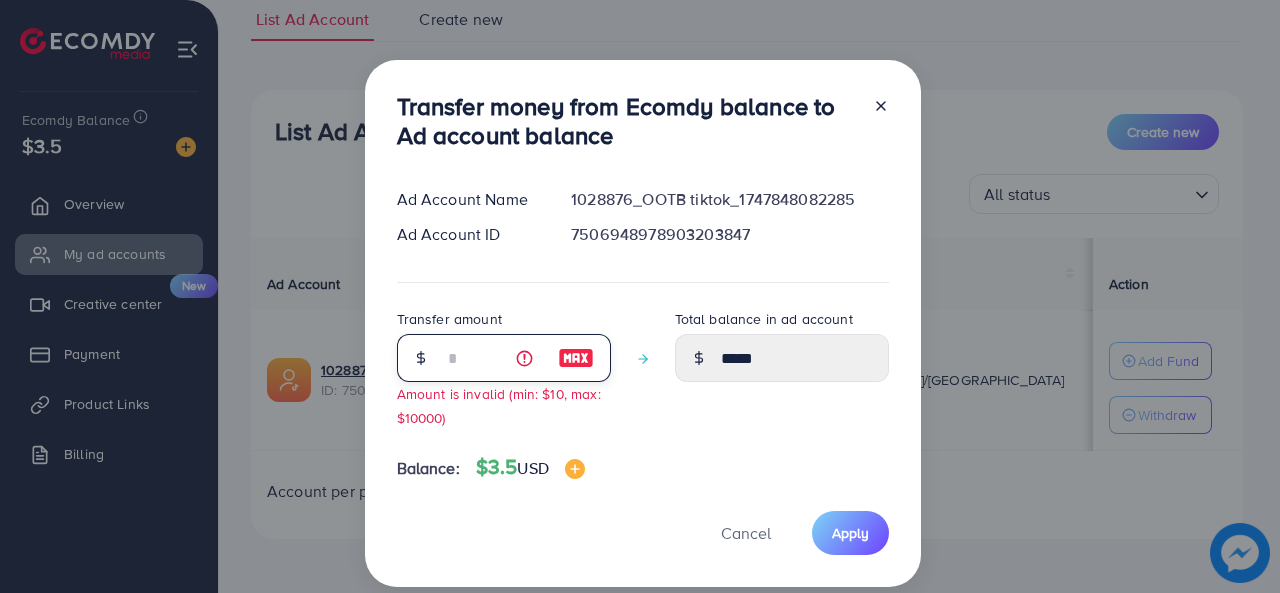type on "*****" 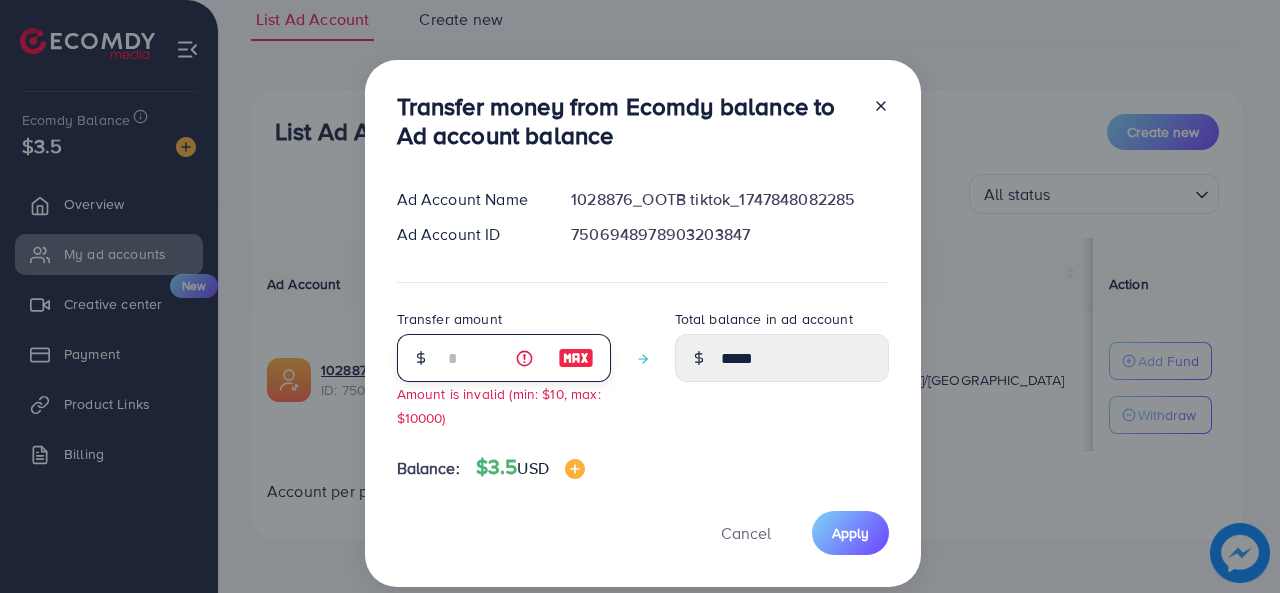 type 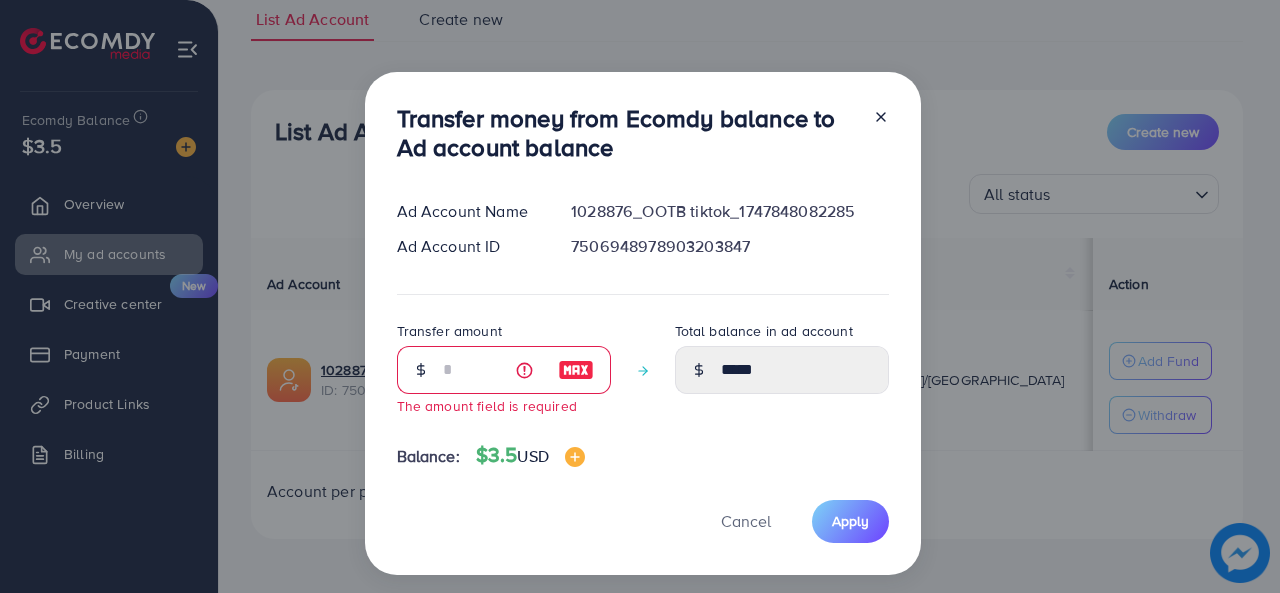 click at bounding box center (873, 137) 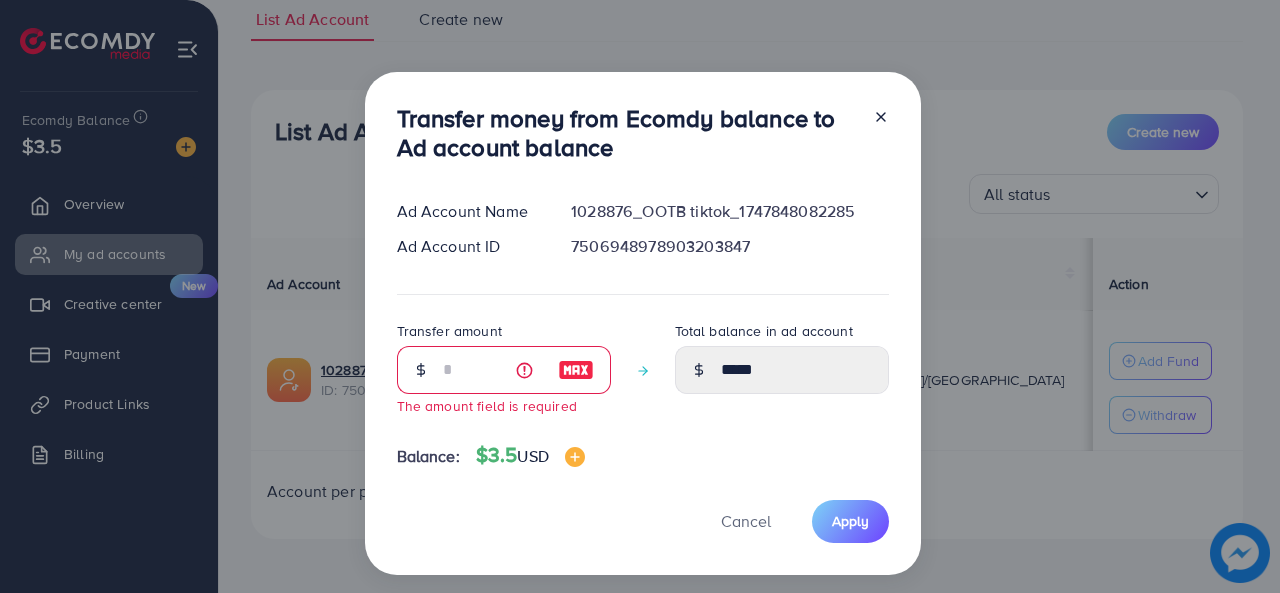 click 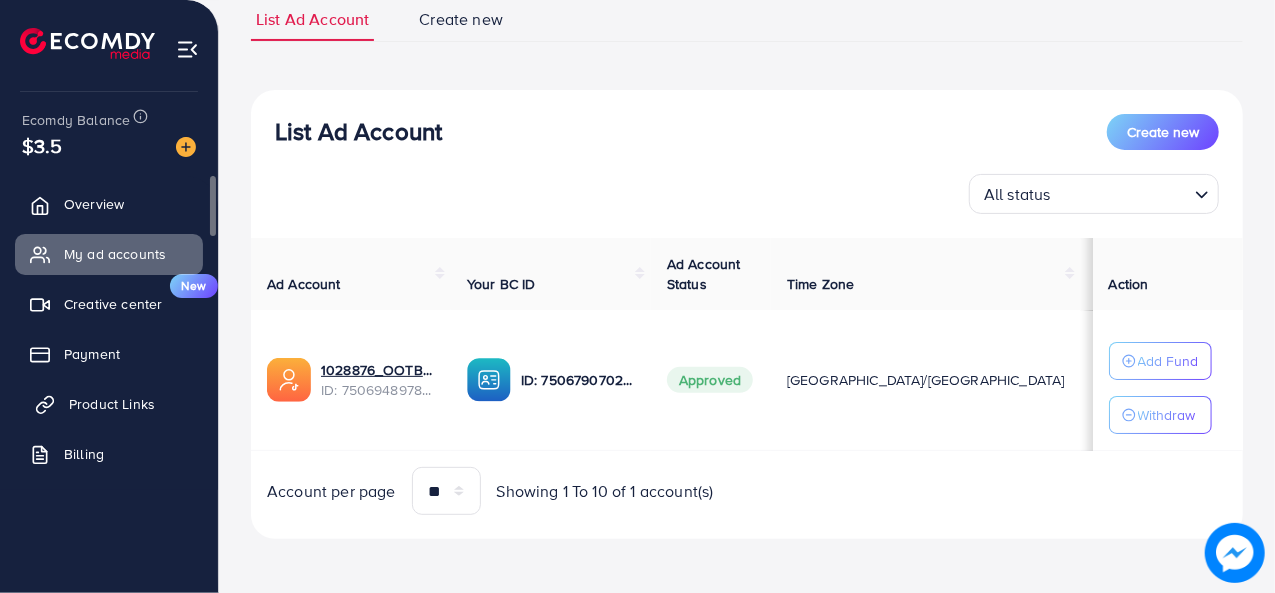 click on "Product Links" at bounding box center [112, 404] 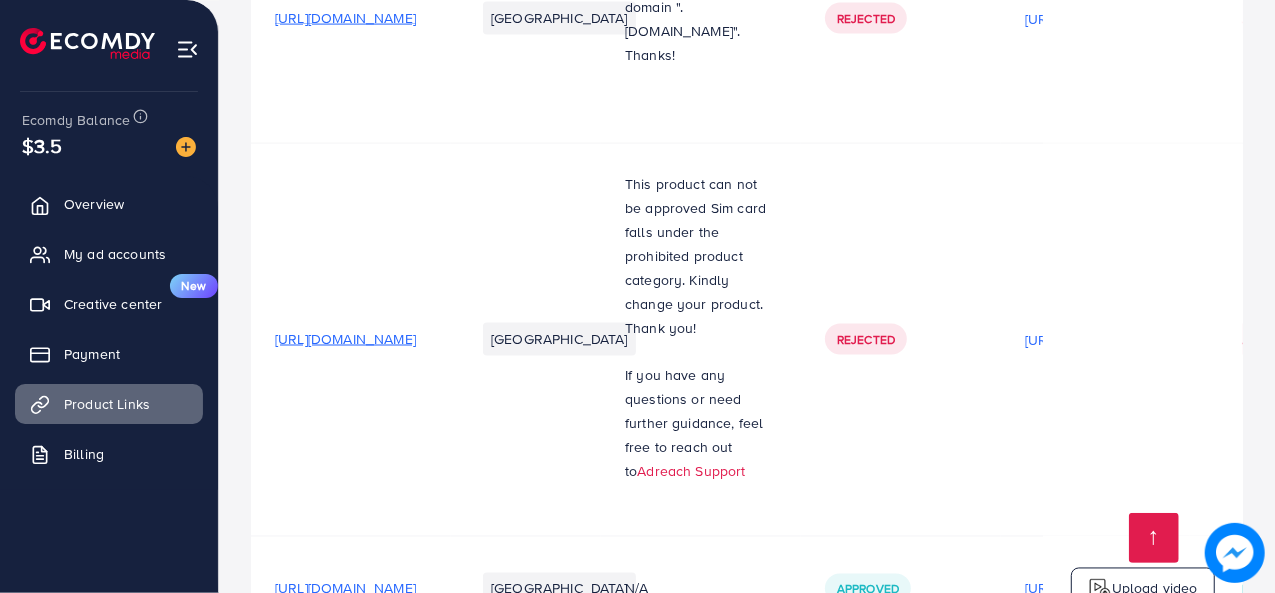 scroll, scrollTop: 1877, scrollLeft: 0, axis: vertical 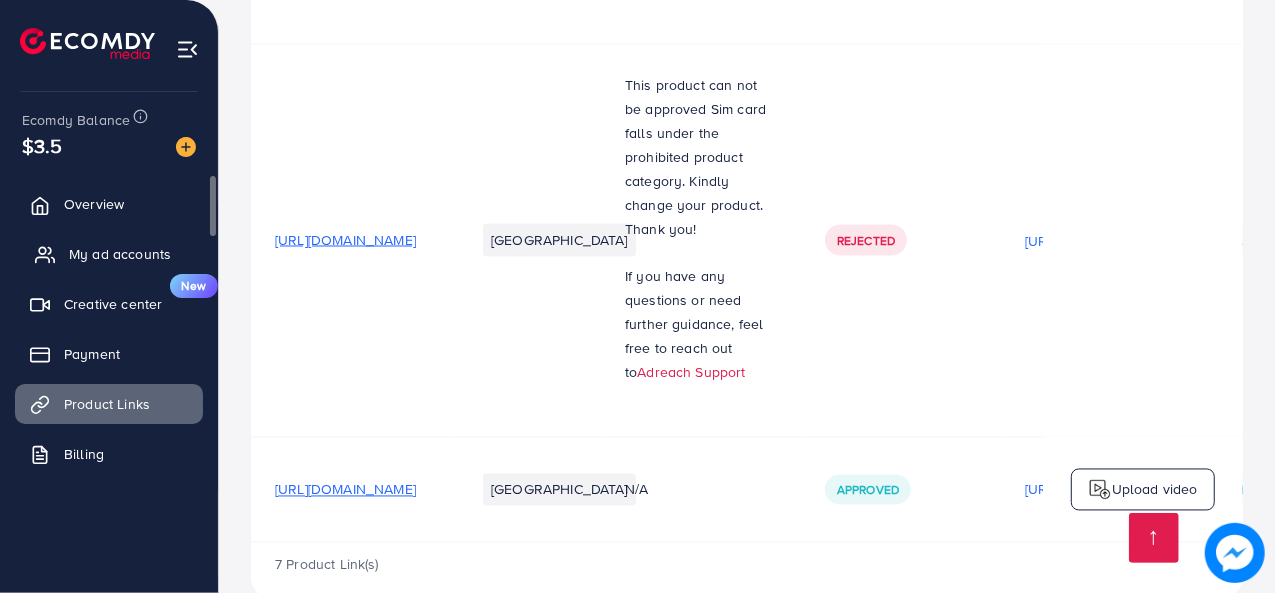 click on "My ad accounts" at bounding box center (120, 254) 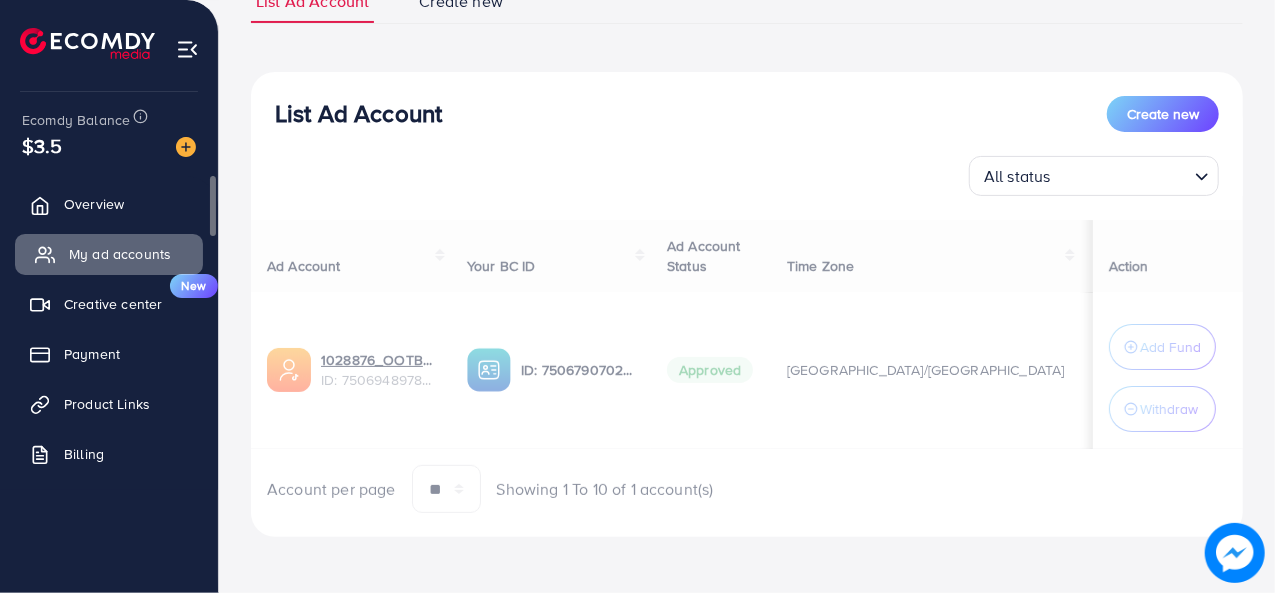 scroll, scrollTop: 0, scrollLeft: 0, axis: both 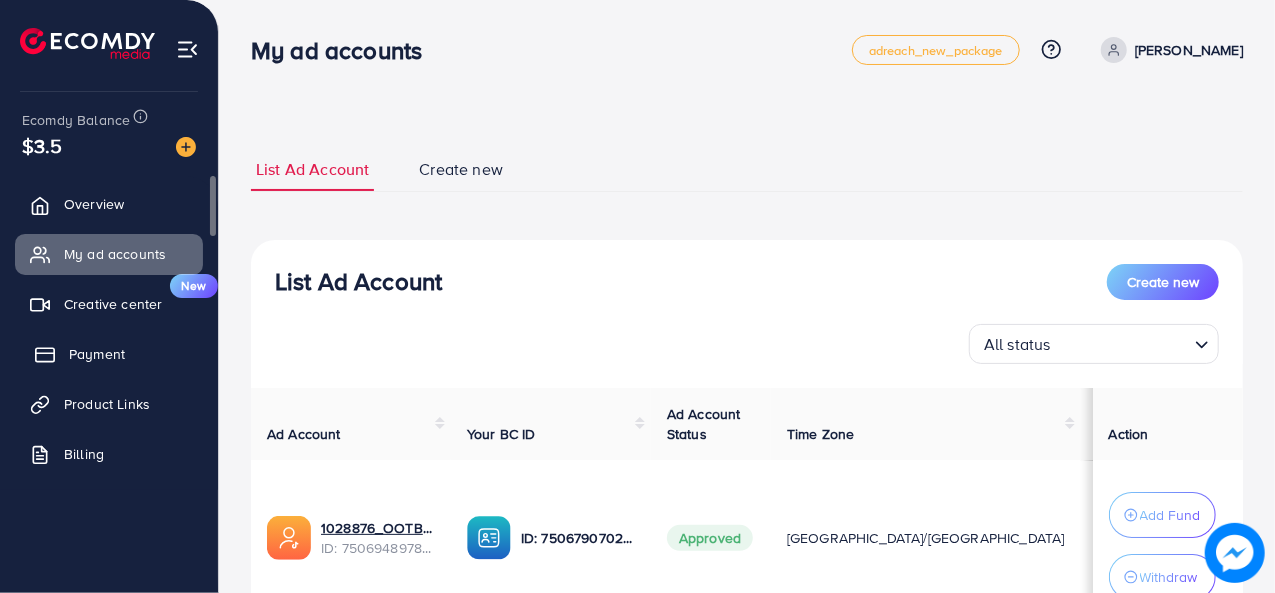 click on "Payment" at bounding box center (109, 354) 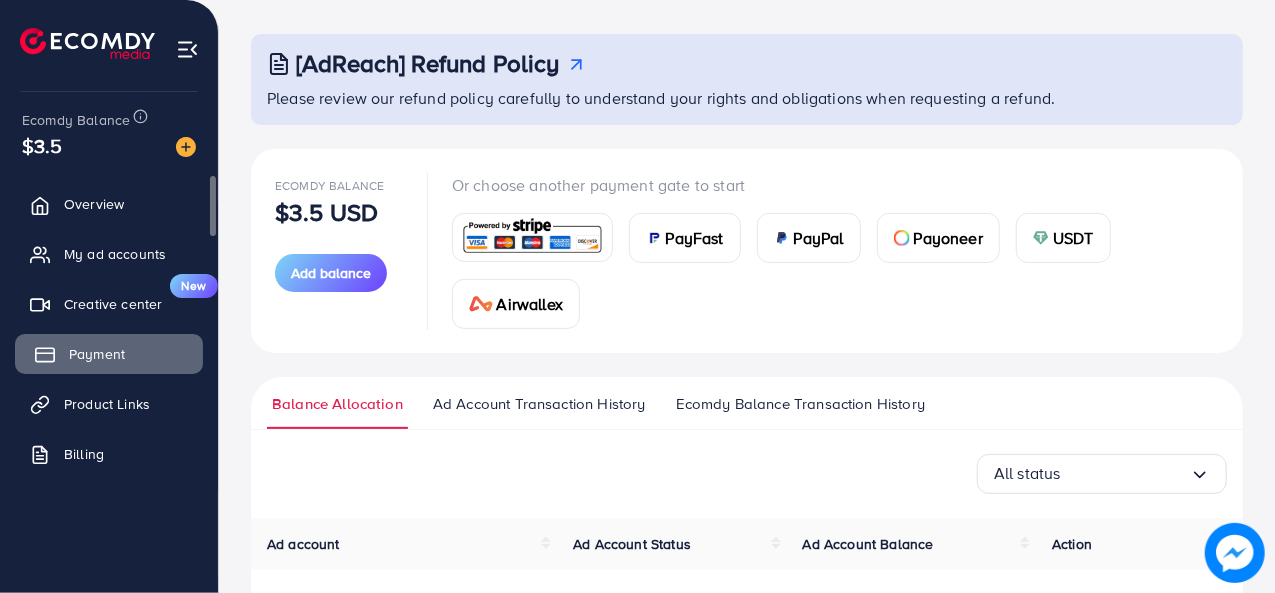 scroll, scrollTop: 92, scrollLeft: 0, axis: vertical 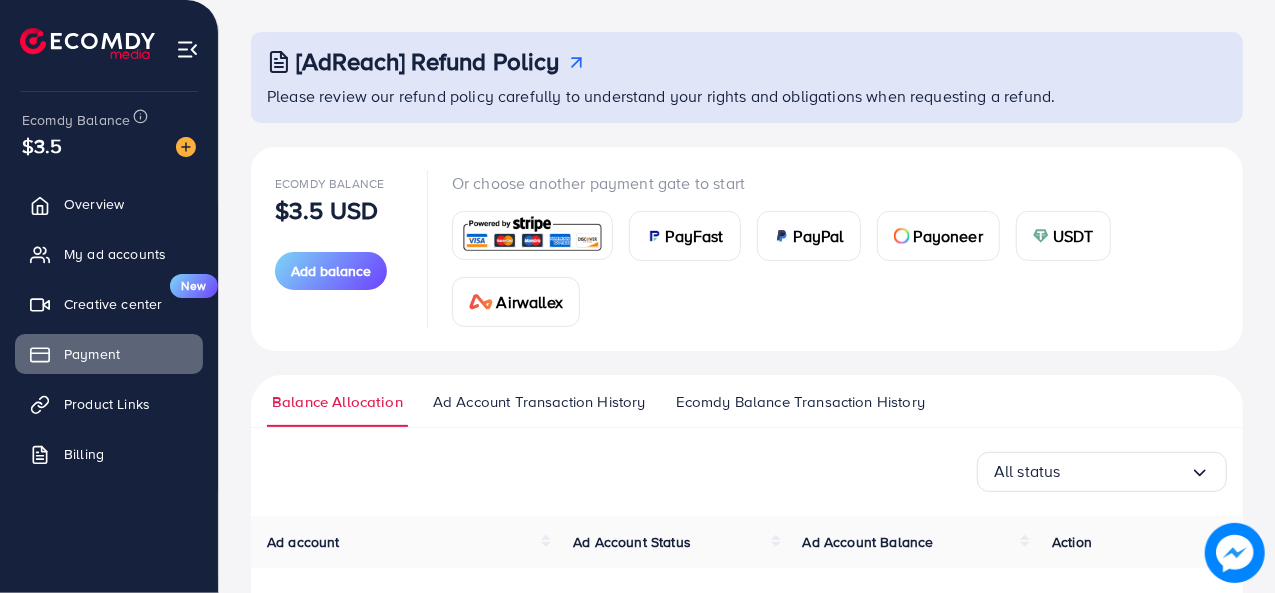 click on "Balance Allocation  Ad Account Transaction History   Ecomdy Balance Transaction History" at bounding box center [747, 401] 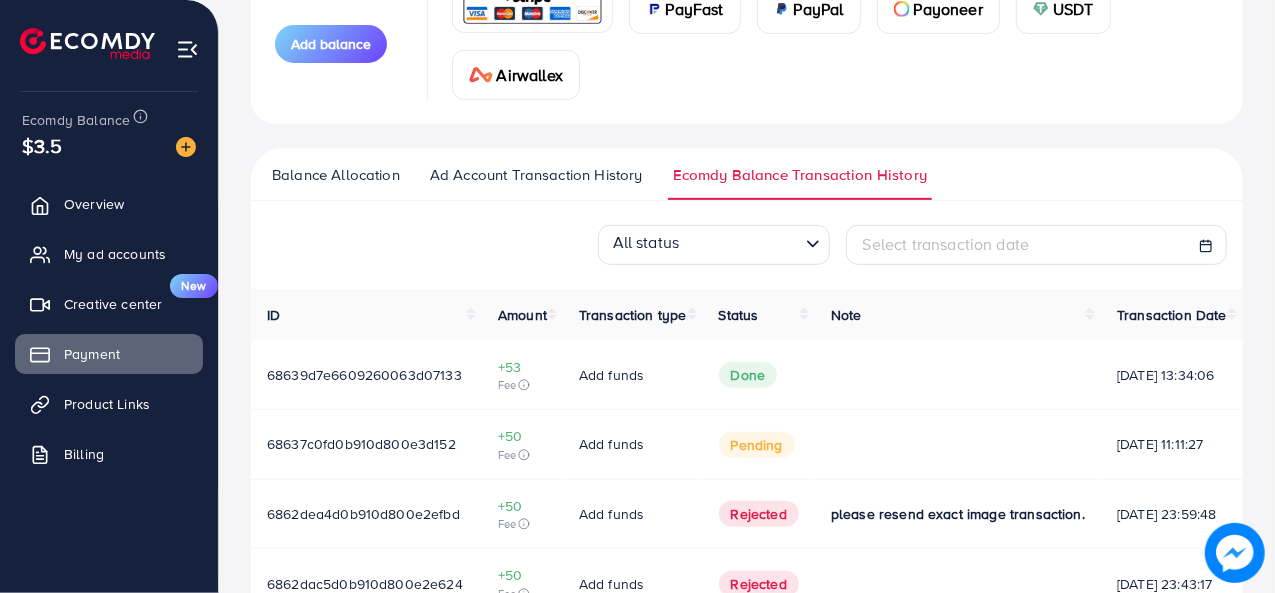 scroll, scrollTop: 320, scrollLeft: 0, axis: vertical 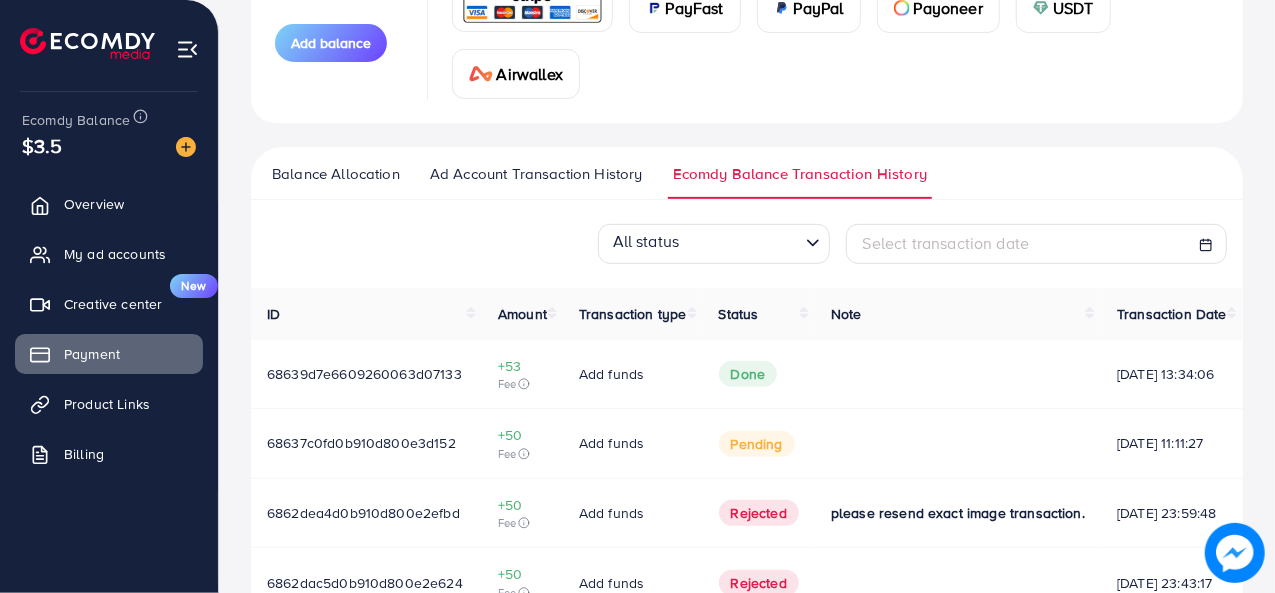 click on "pending" at bounding box center [757, 444] 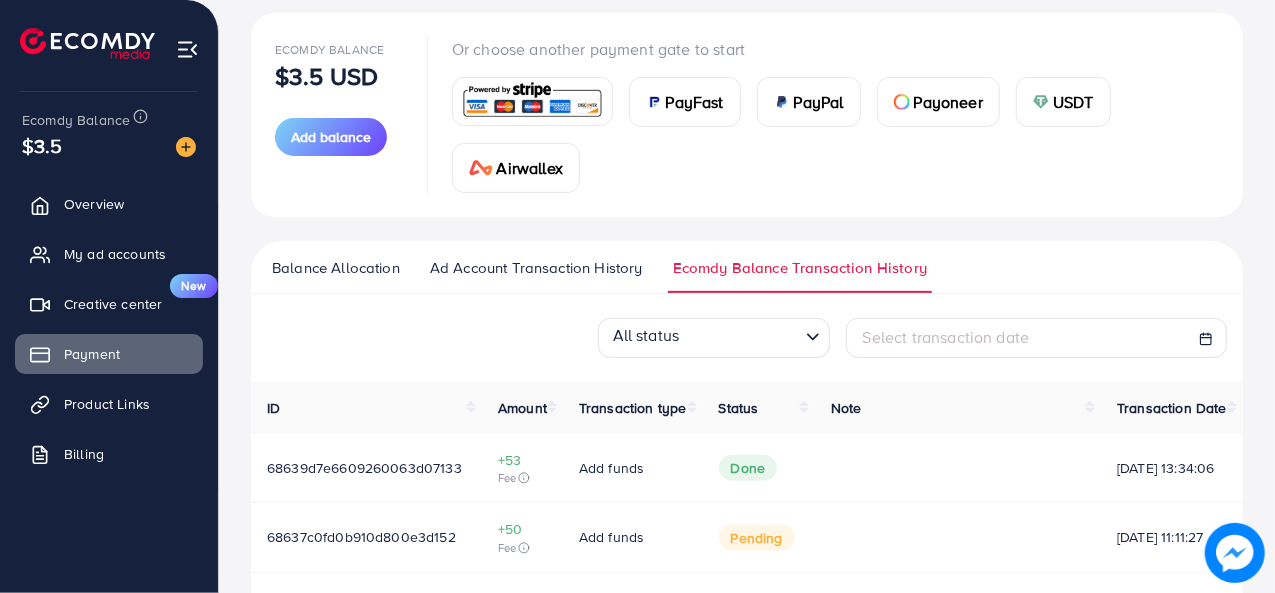 scroll, scrollTop: 227, scrollLeft: 0, axis: vertical 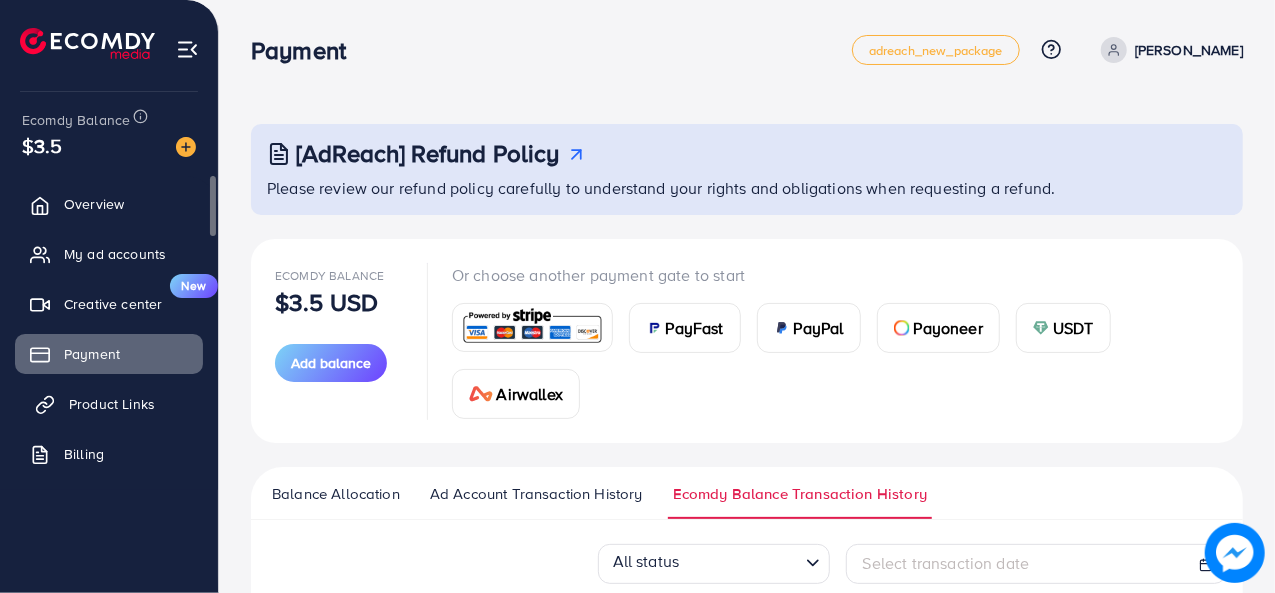 click on "Product Links" at bounding box center [109, 404] 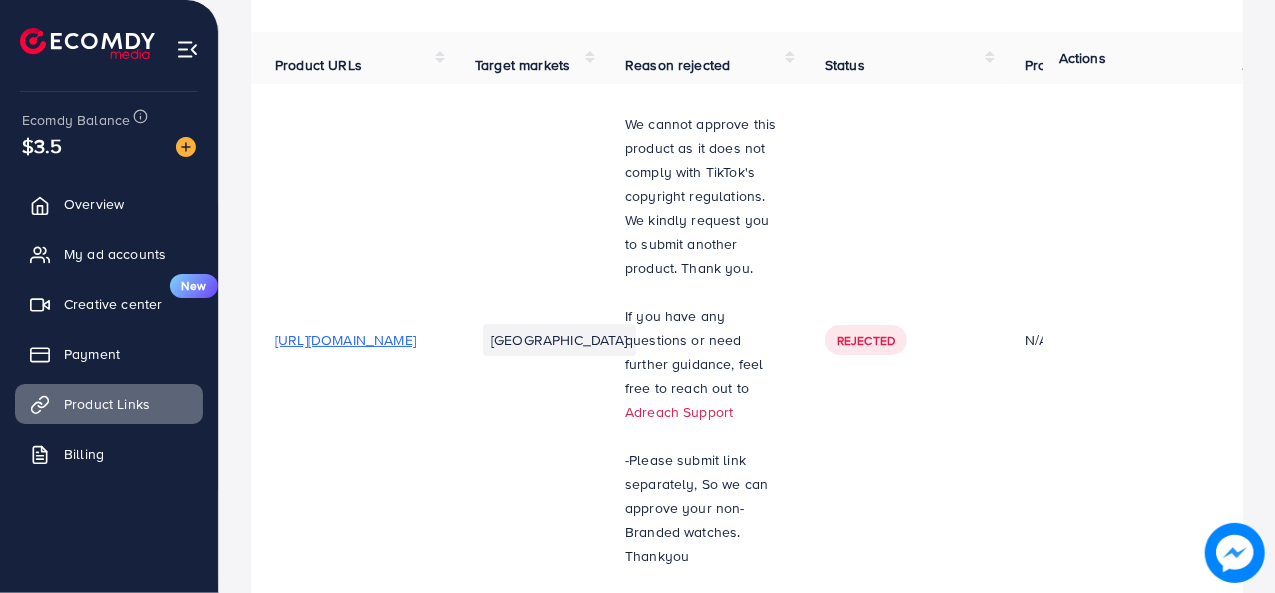 scroll, scrollTop: 0, scrollLeft: 0, axis: both 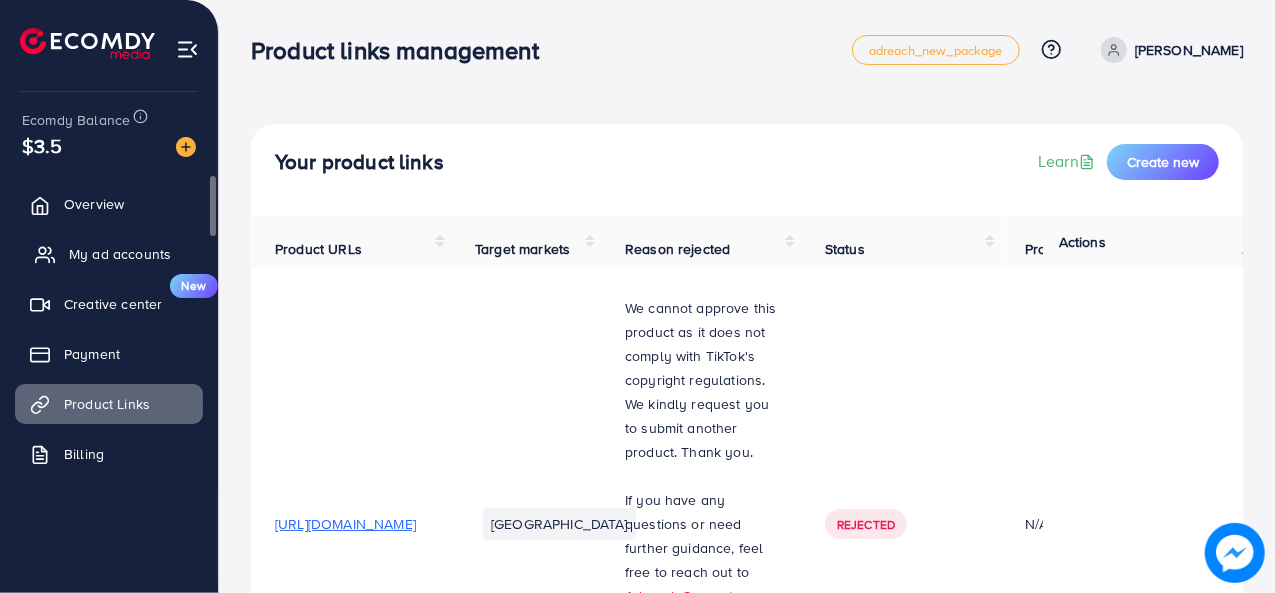 click on "My ad accounts" at bounding box center [120, 254] 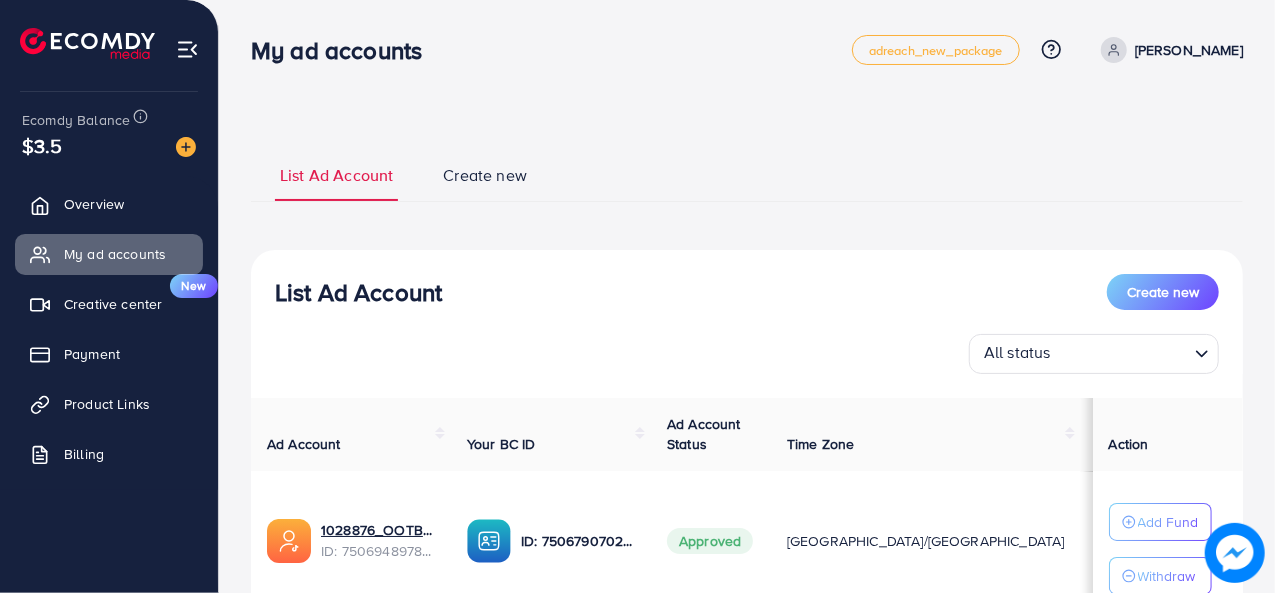 scroll, scrollTop: 160, scrollLeft: 0, axis: vertical 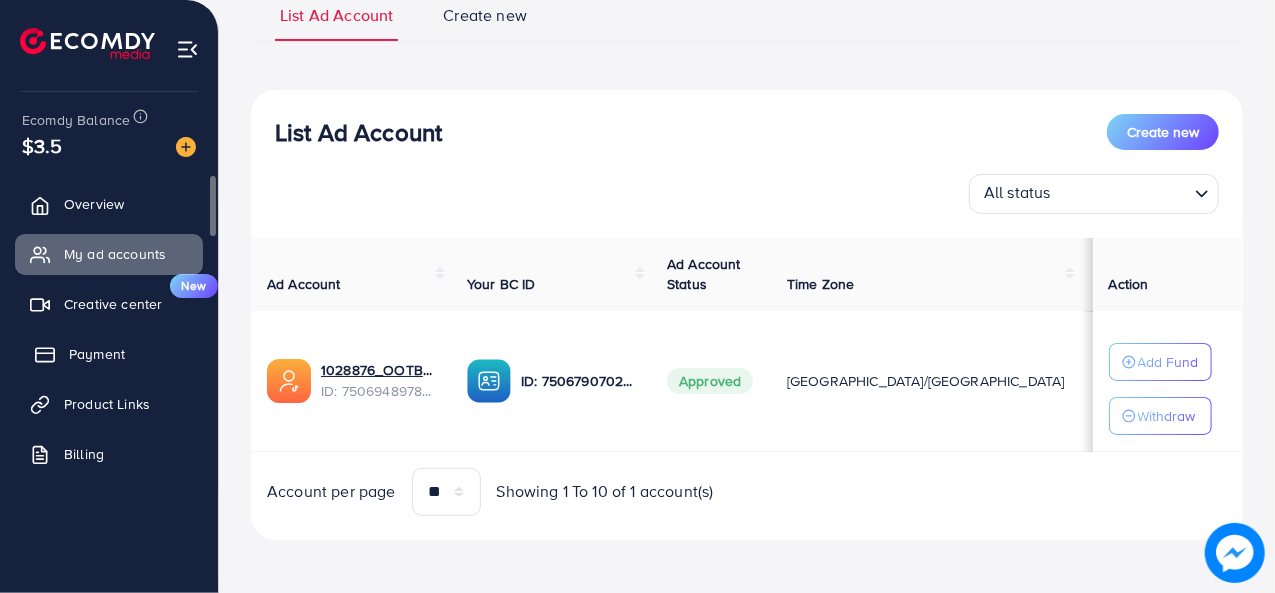 click on "Payment" at bounding box center [109, 354] 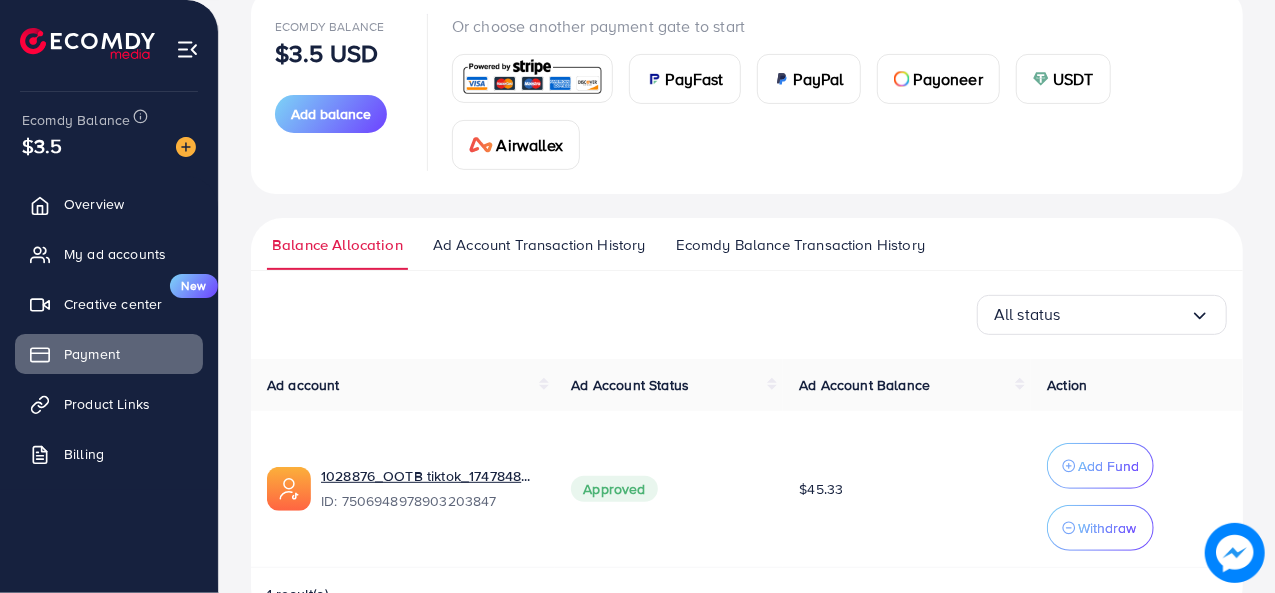 scroll, scrollTop: 304, scrollLeft: 0, axis: vertical 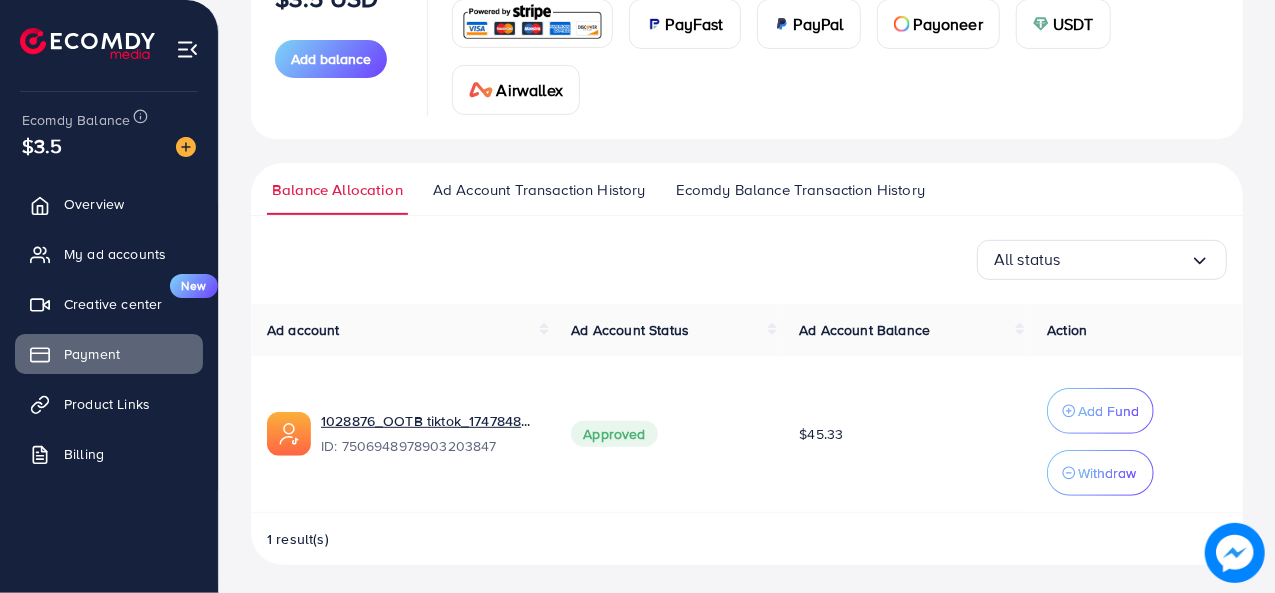 click on "Ad Account Transaction History" at bounding box center [539, 190] 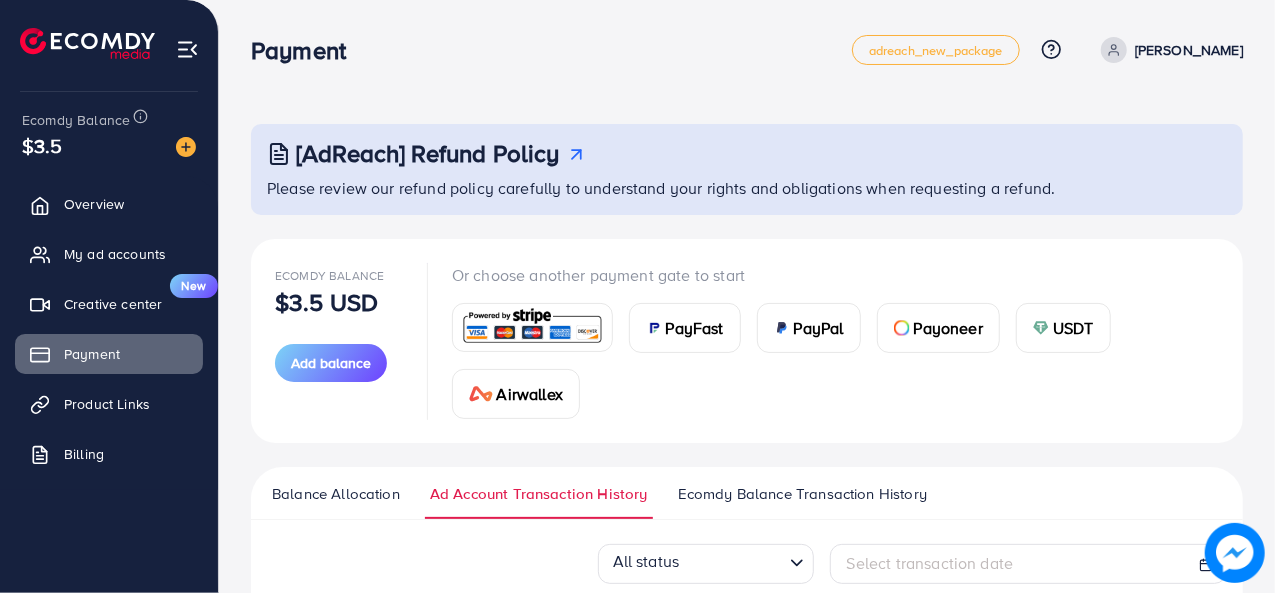 click on "Ecomdy Balance Transaction History" at bounding box center [802, 494] 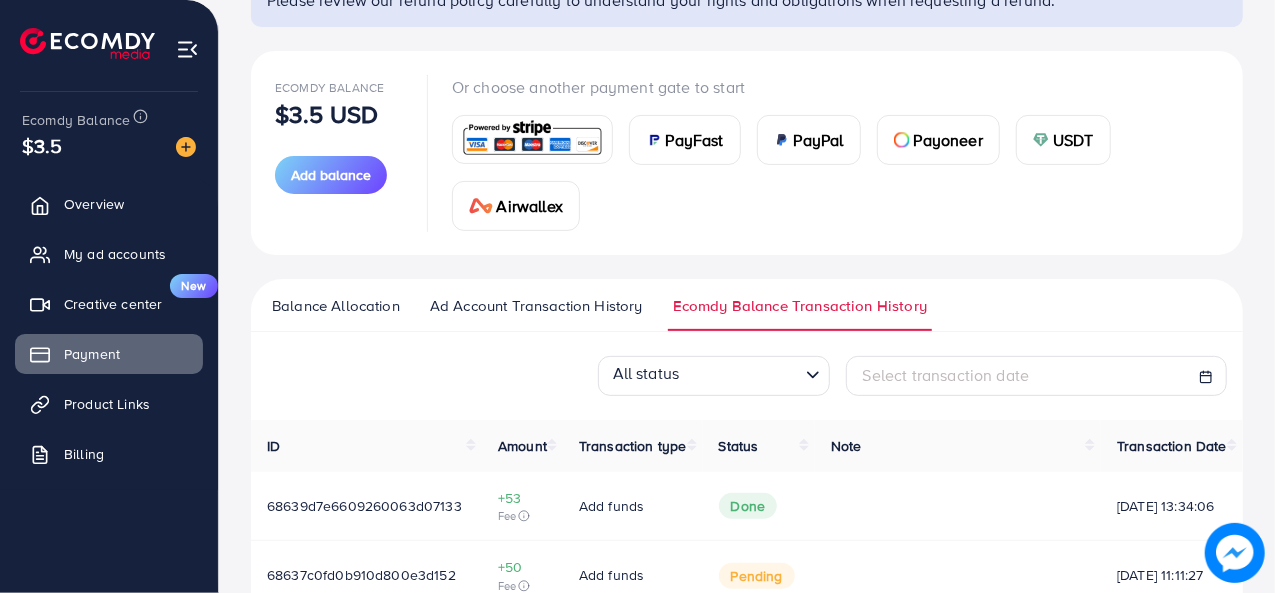 scroll, scrollTop: 186, scrollLeft: 0, axis: vertical 